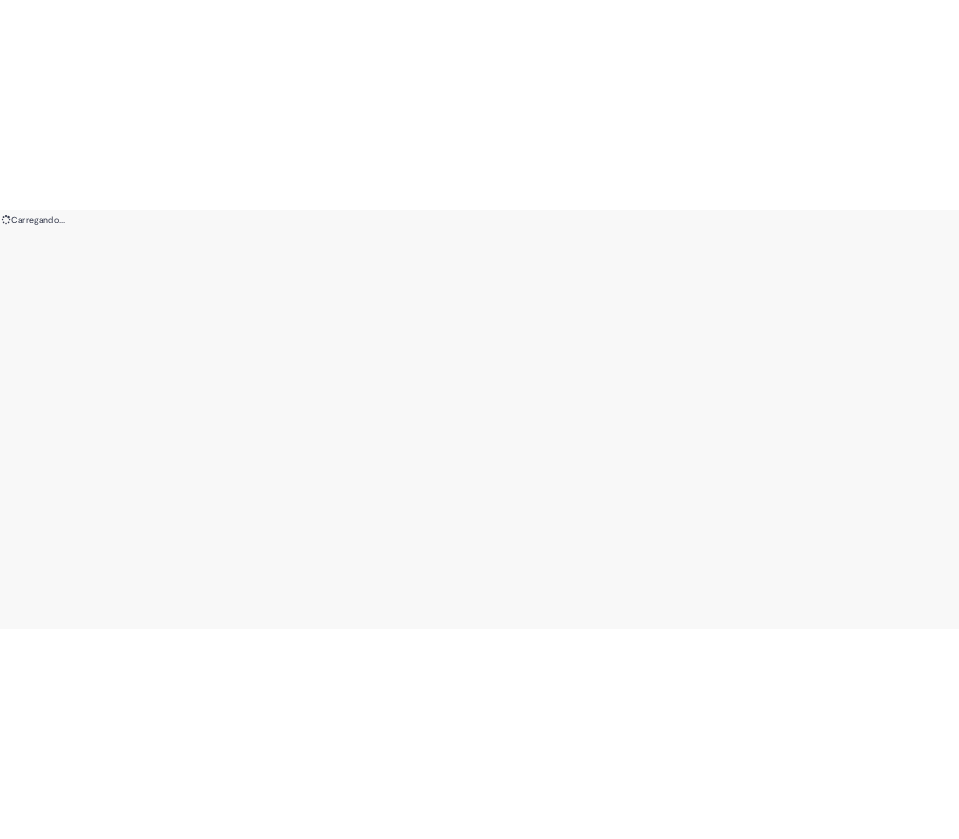 scroll, scrollTop: 0, scrollLeft: 0, axis: both 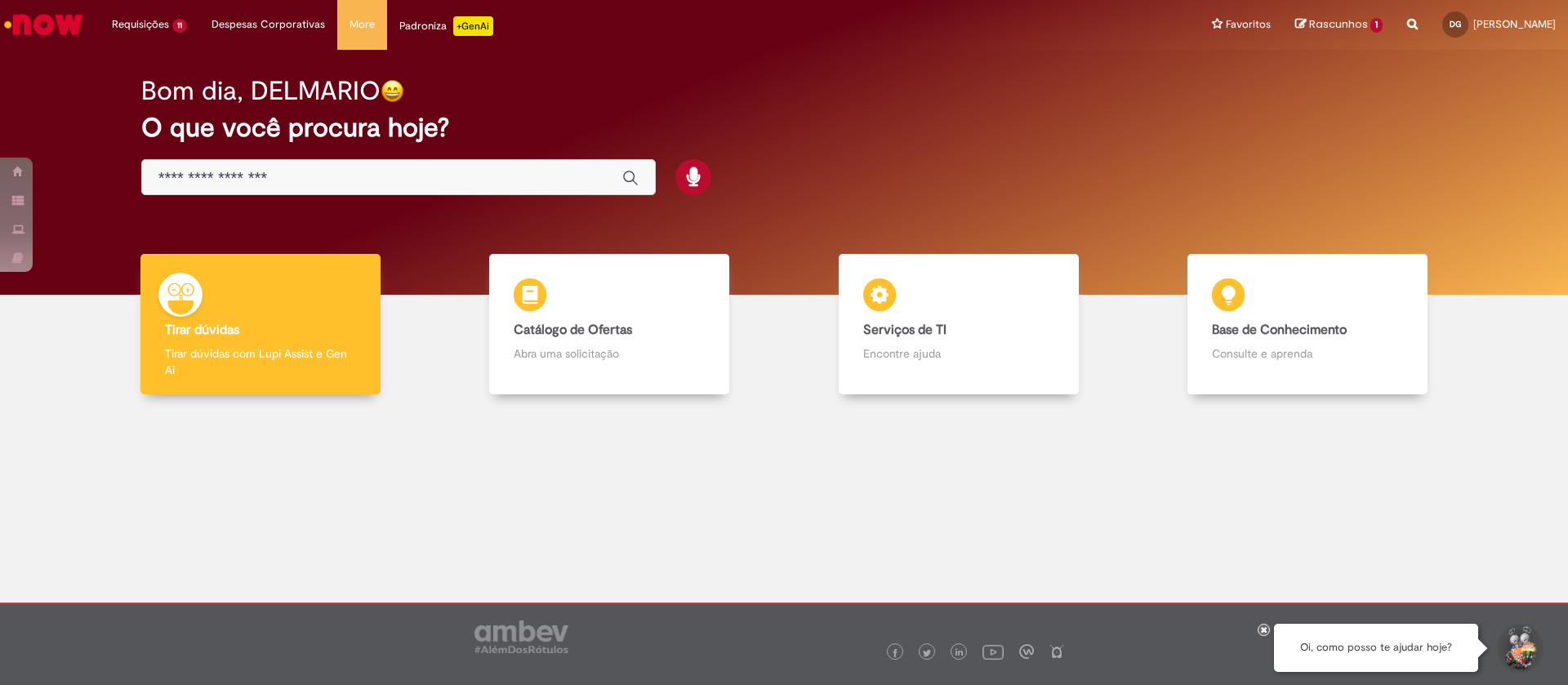click at bounding box center (399, 177) 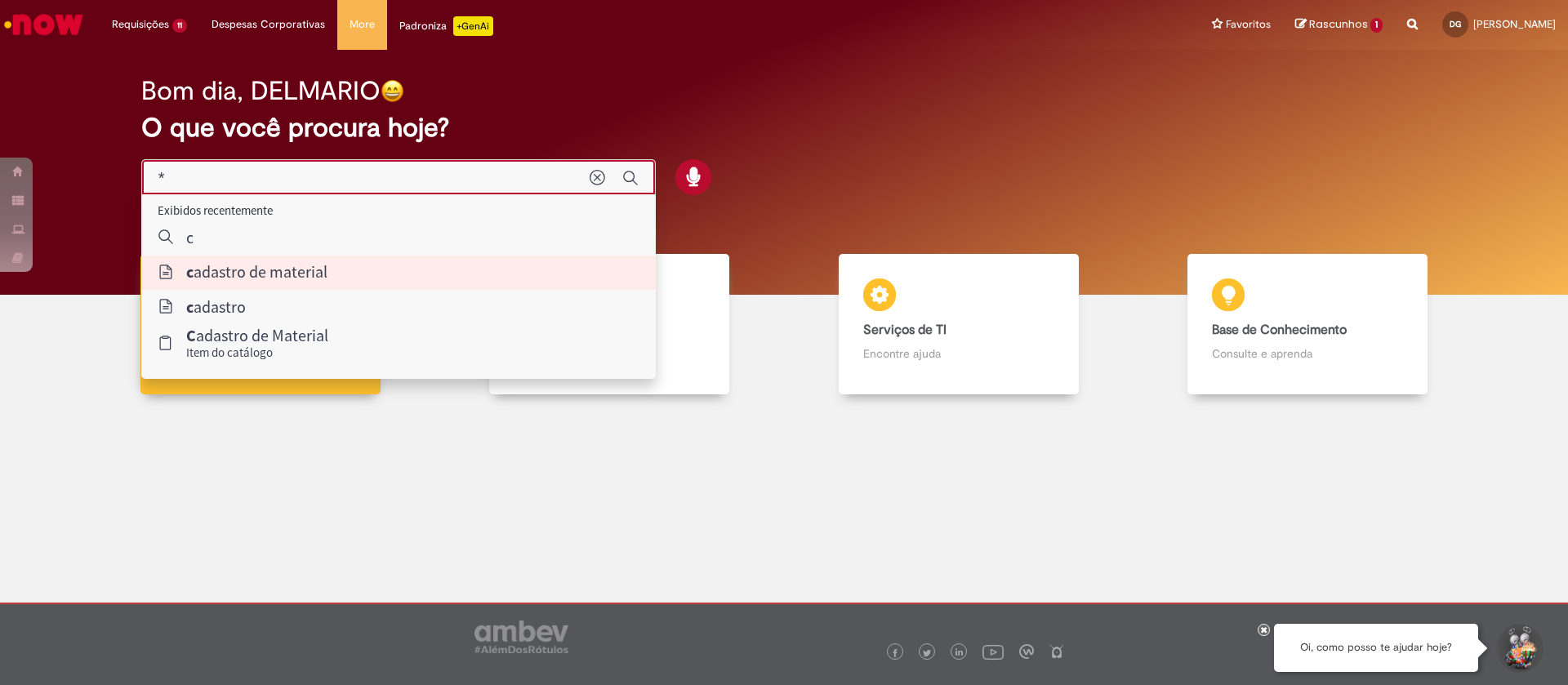 type on "**********" 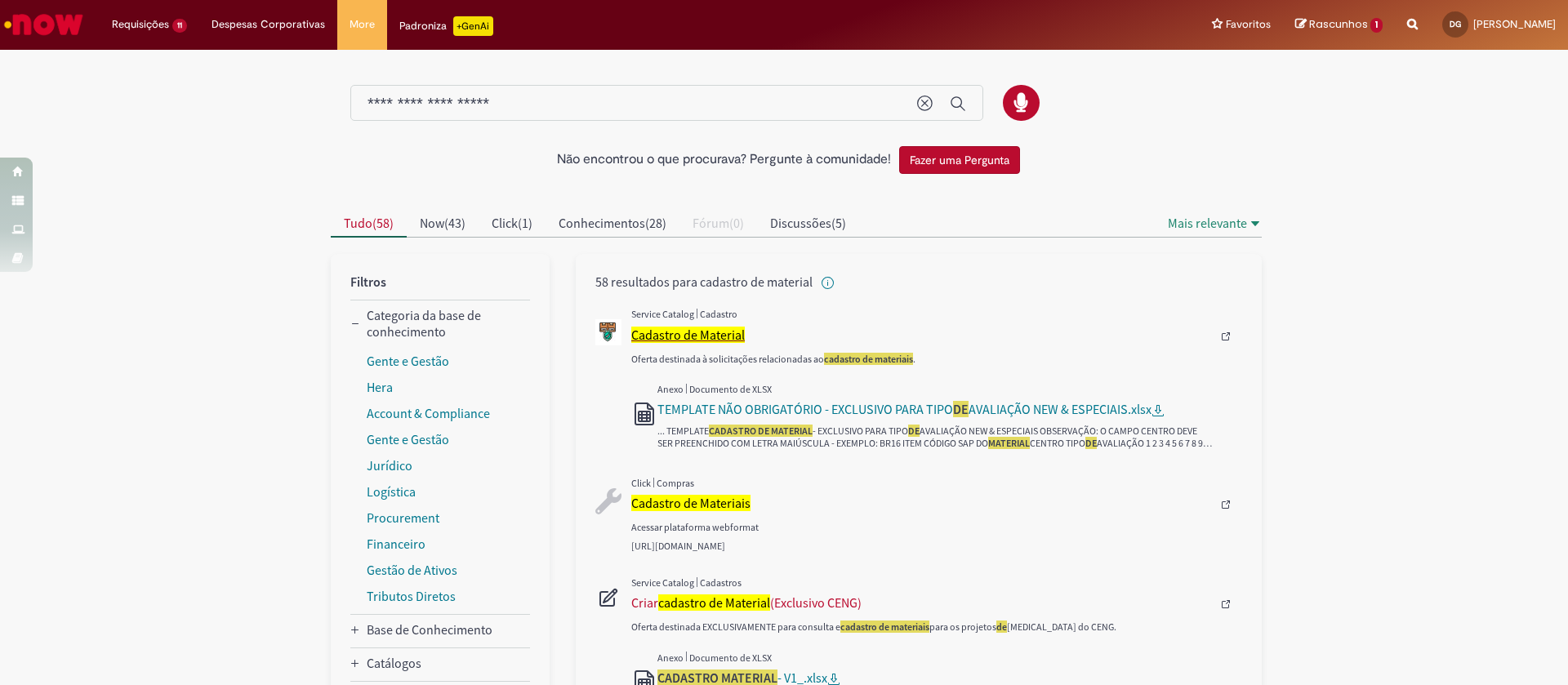 click on "Cadastro de Material" at bounding box center (688, 335) 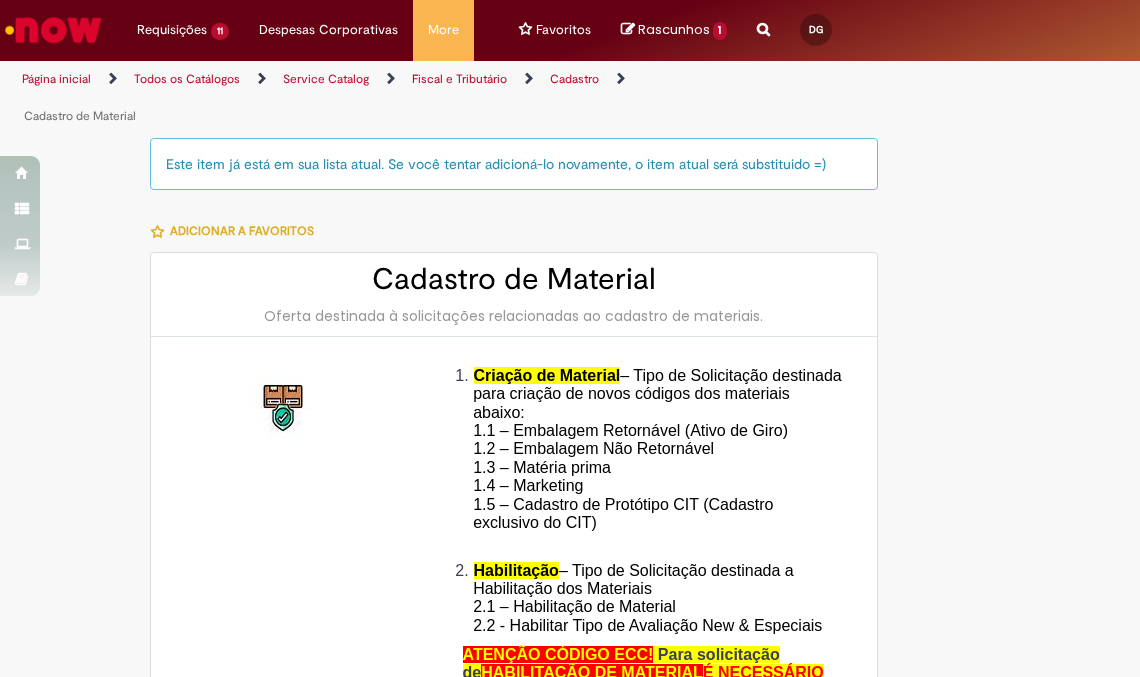 type on "**********" 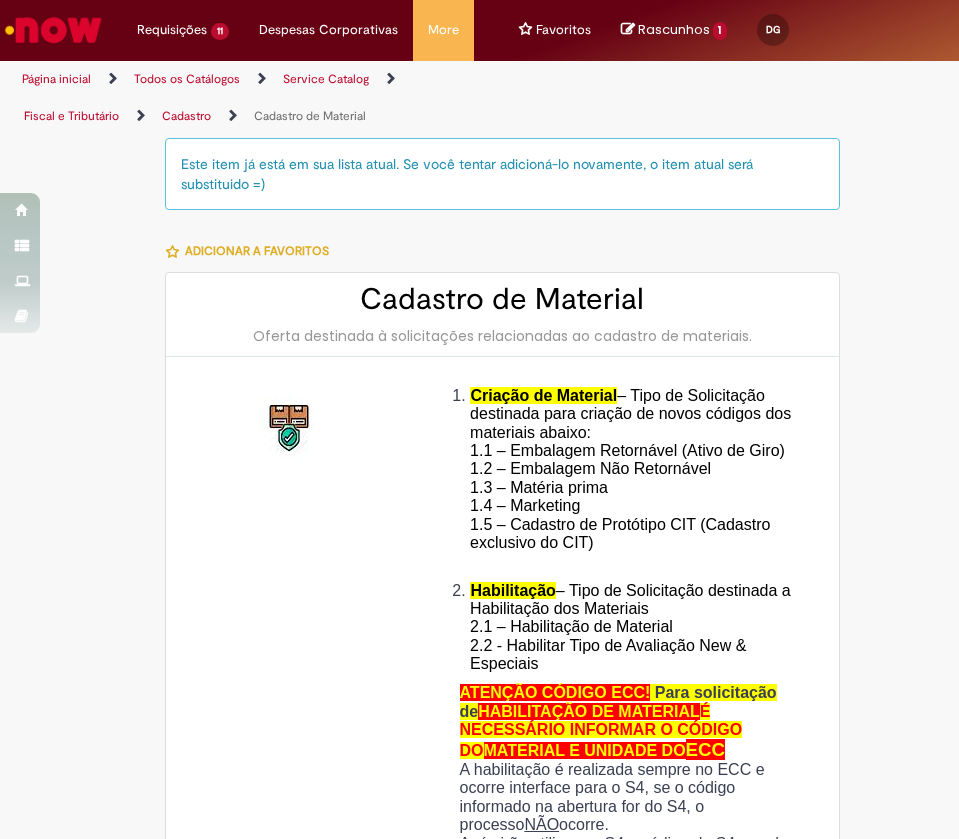 click on "– Tipo de Solicitação destinada a Habilitação dos Materiais       2.1 – Habilitação de Material       2.2 - Habilitar Tipo de Avaliação New & Especiais" at bounding box center [630, 627] 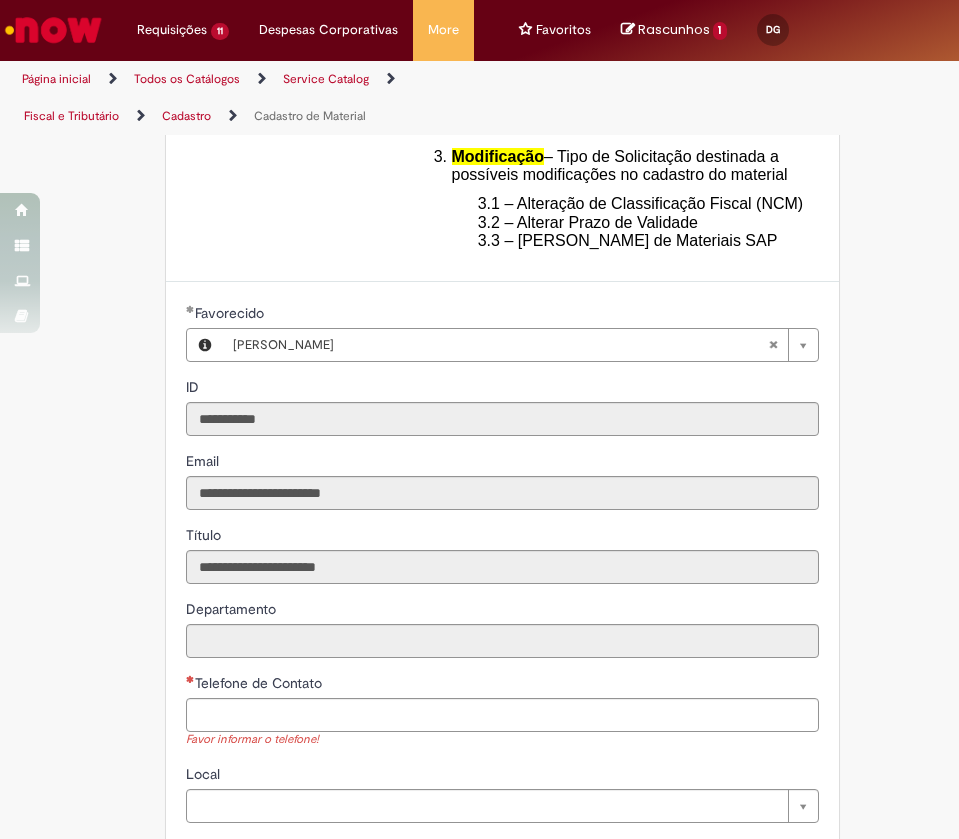 scroll, scrollTop: 1200, scrollLeft: 0, axis: vertical 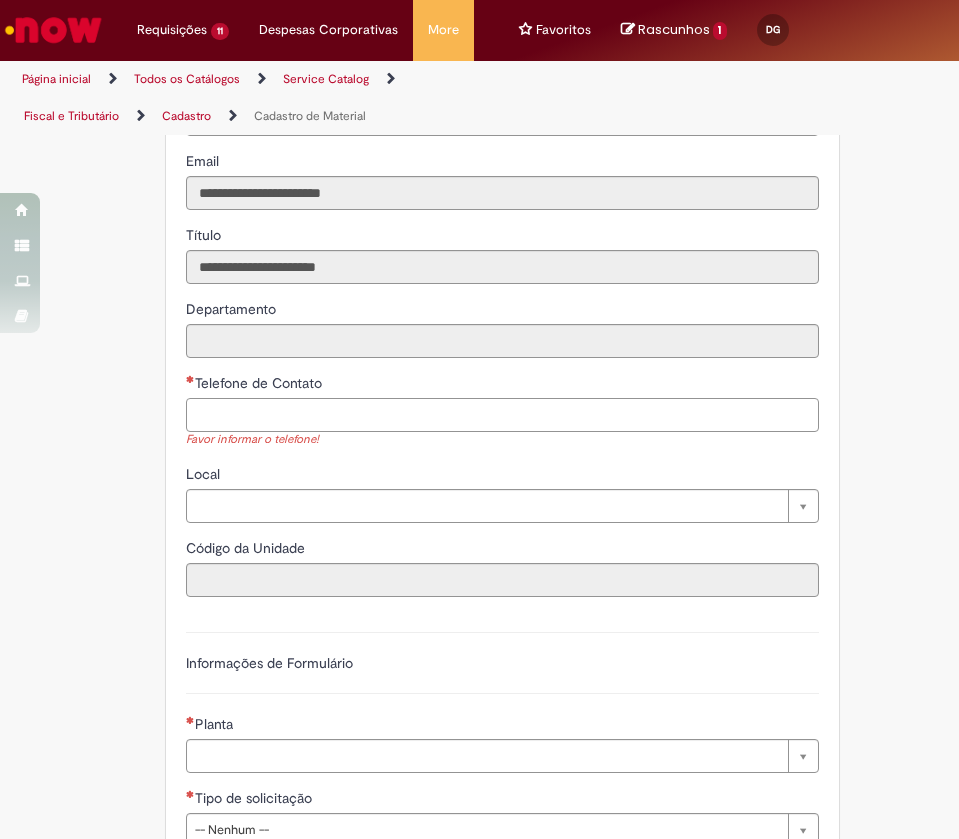 click on "Telefone de Contato" at bounding box center (502, 415) 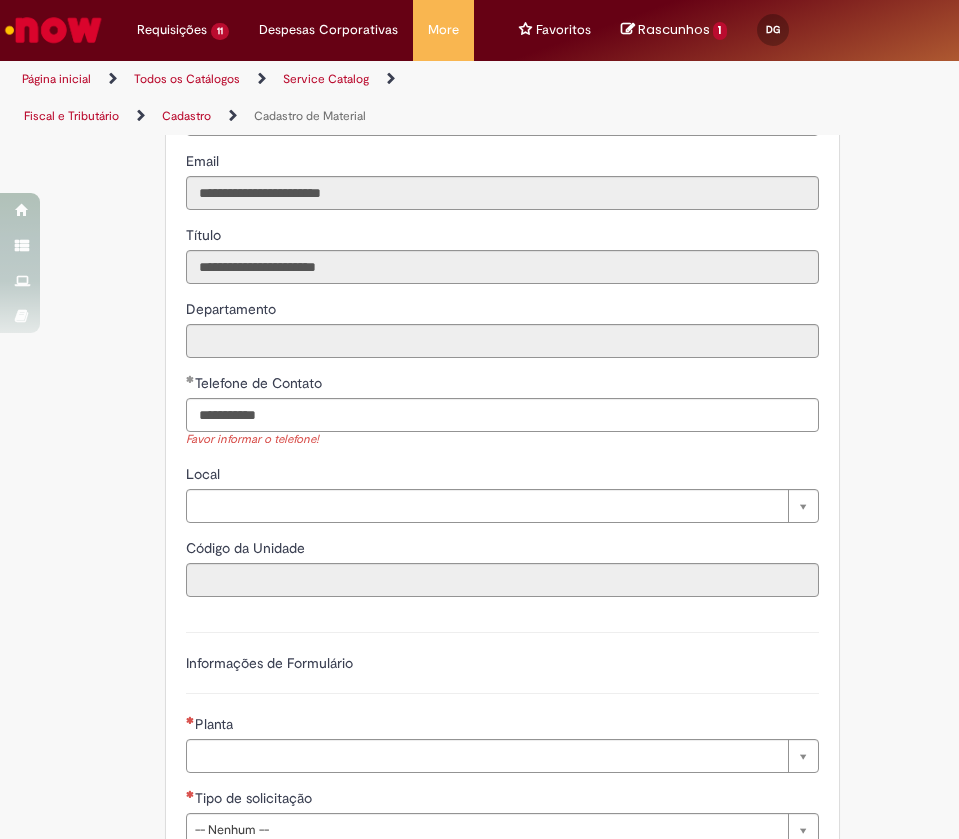 type on "**********" 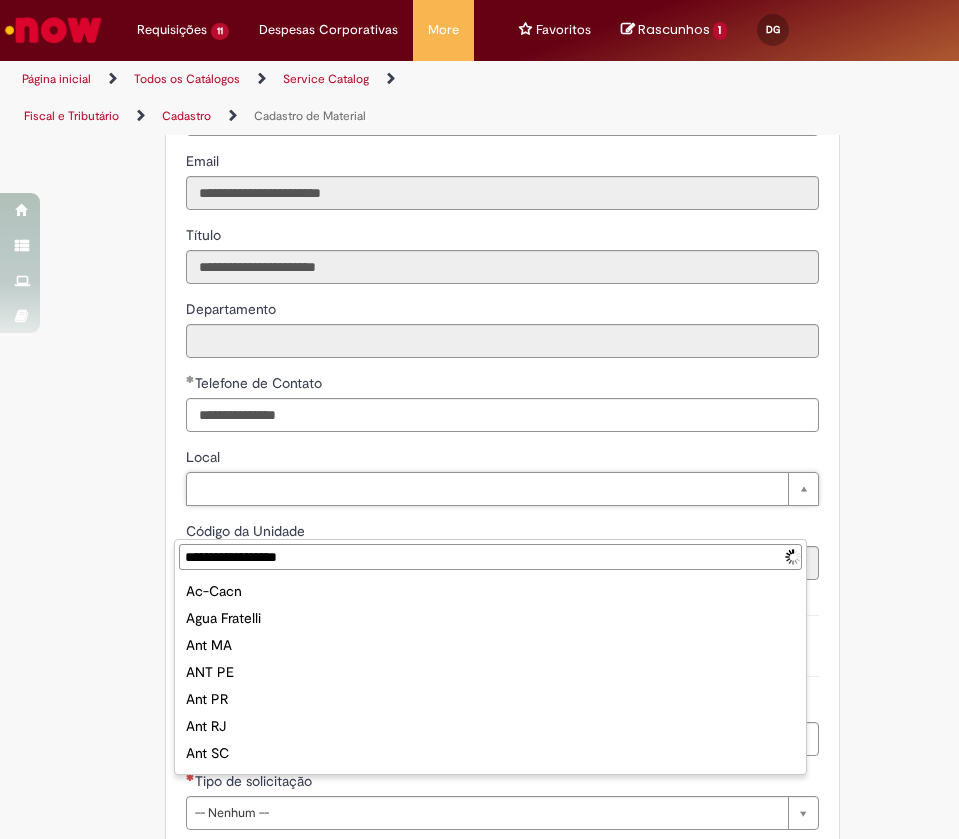 type on "**********" 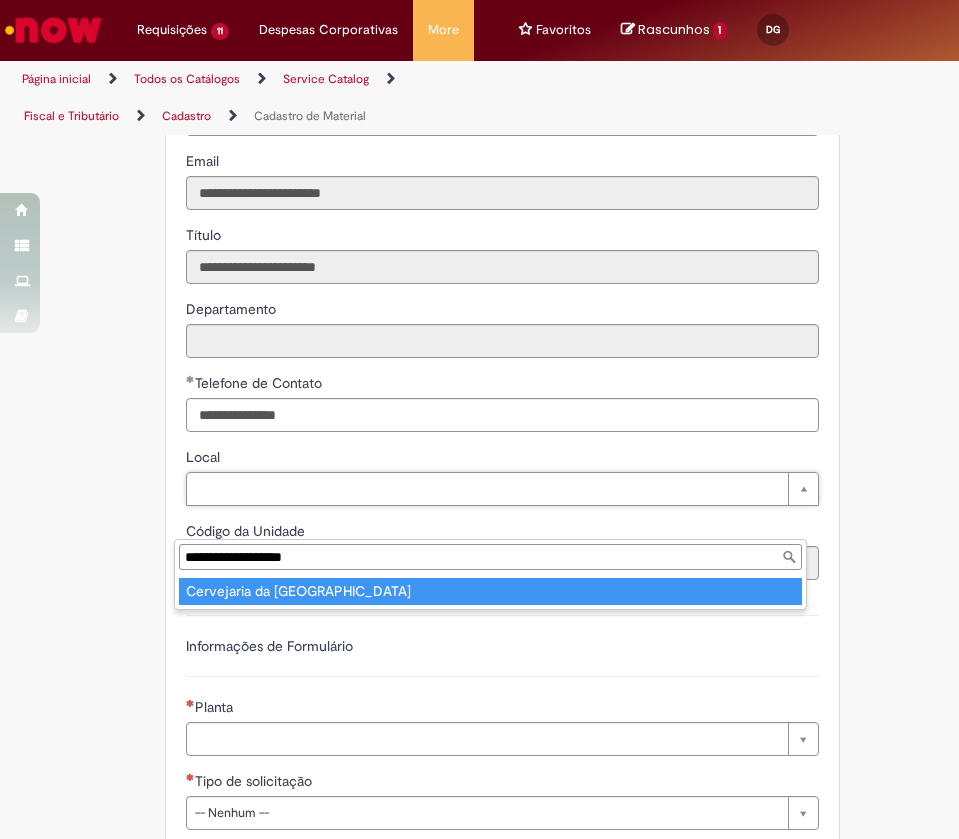 type on "**********" 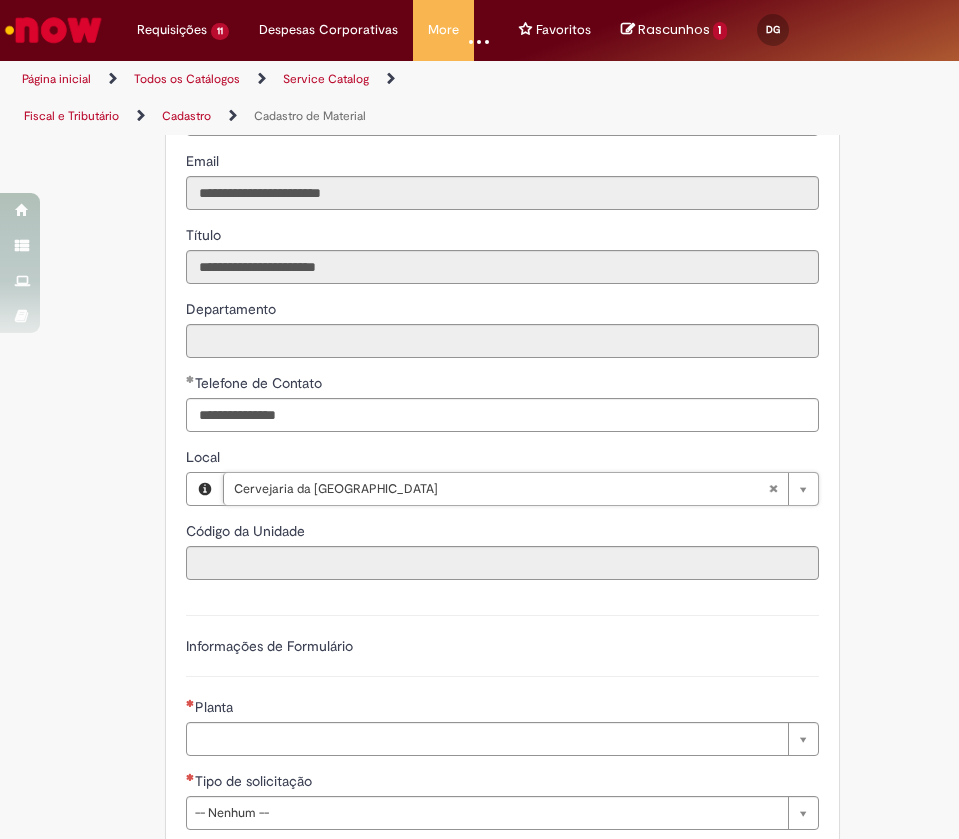 type on "****" 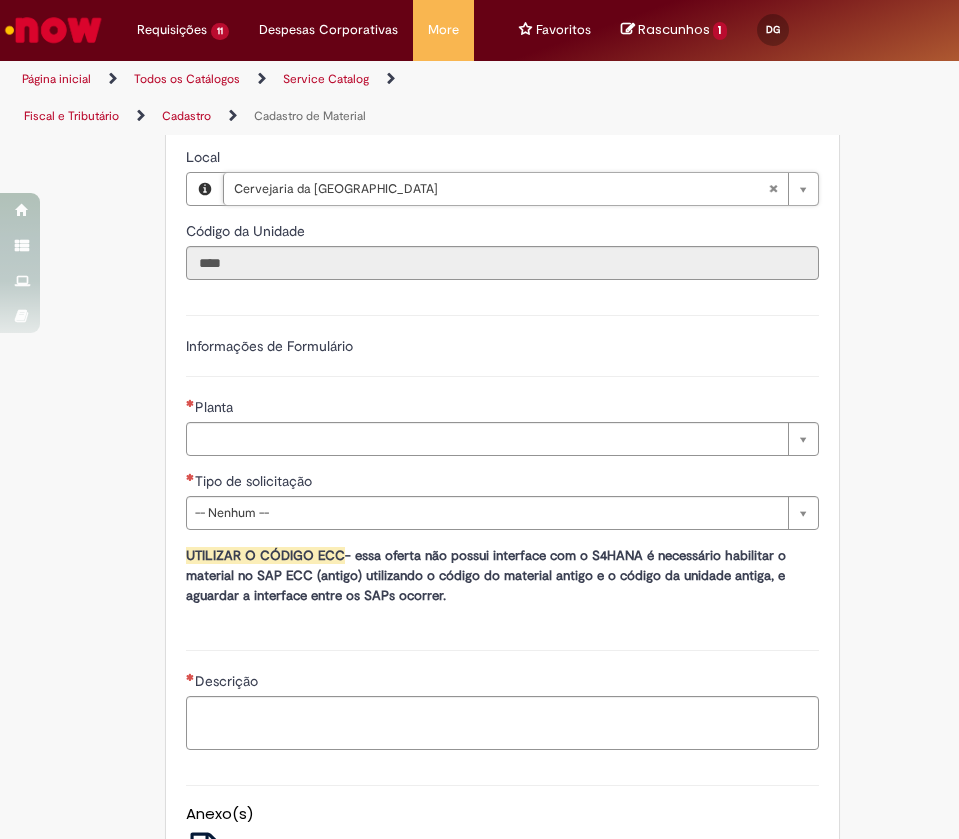 scroll, scrollTop: 1650, scrollLeft: 0, axis: vertical 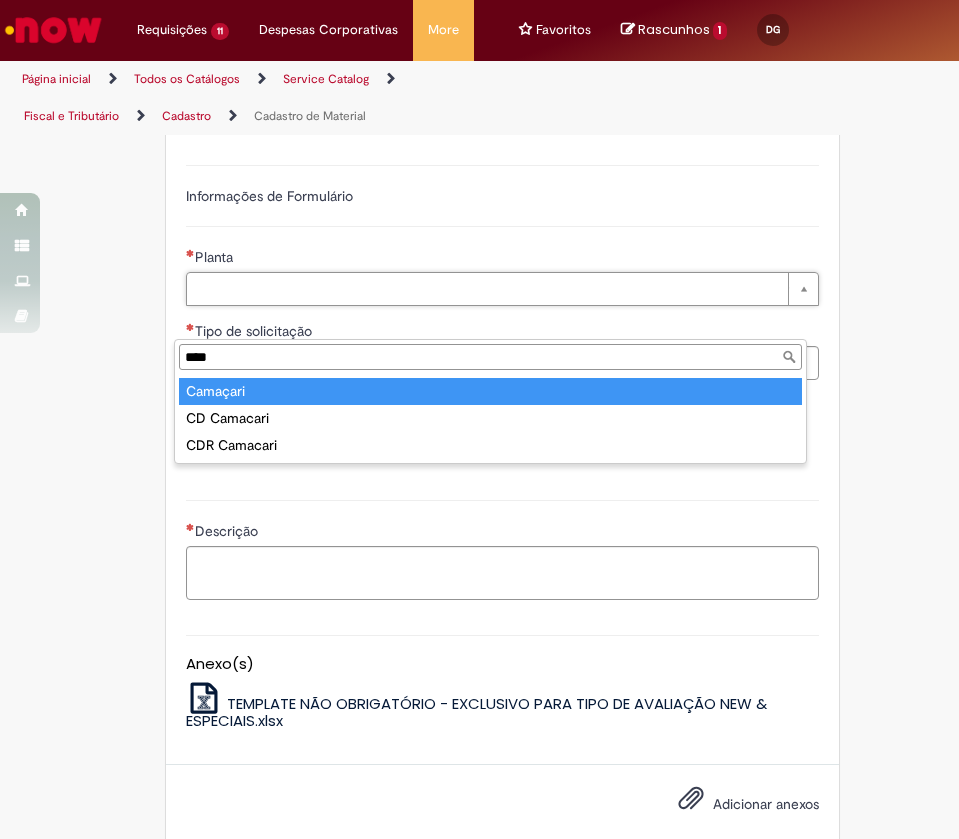 type on "****" 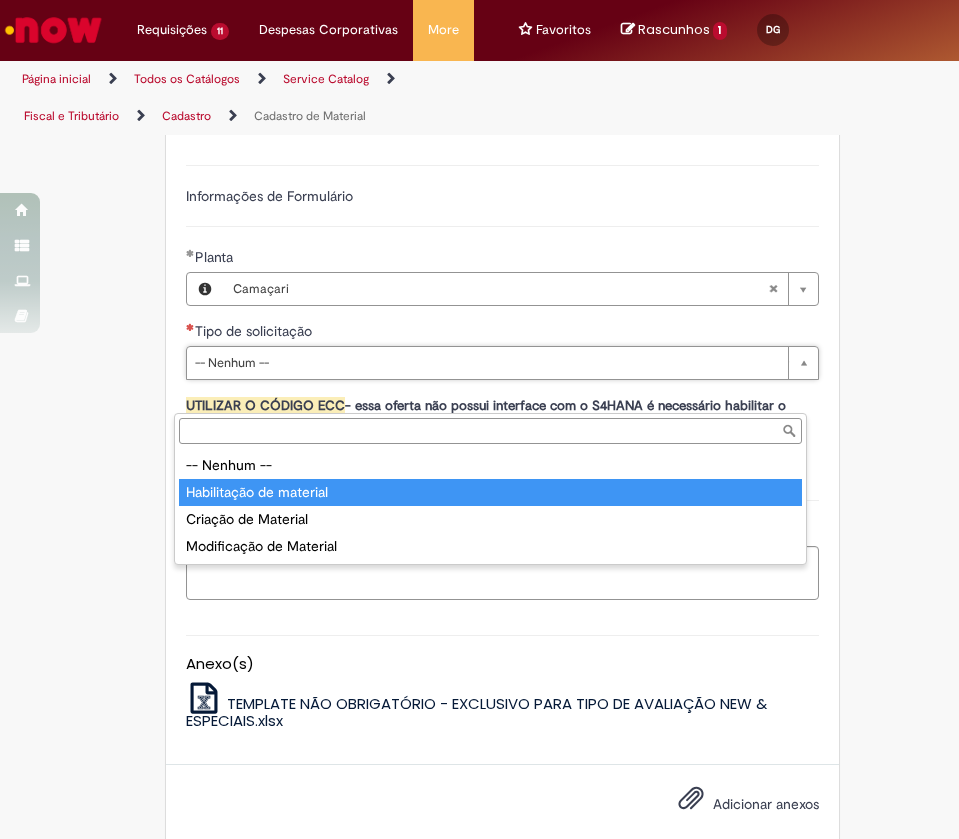 type on "**********" 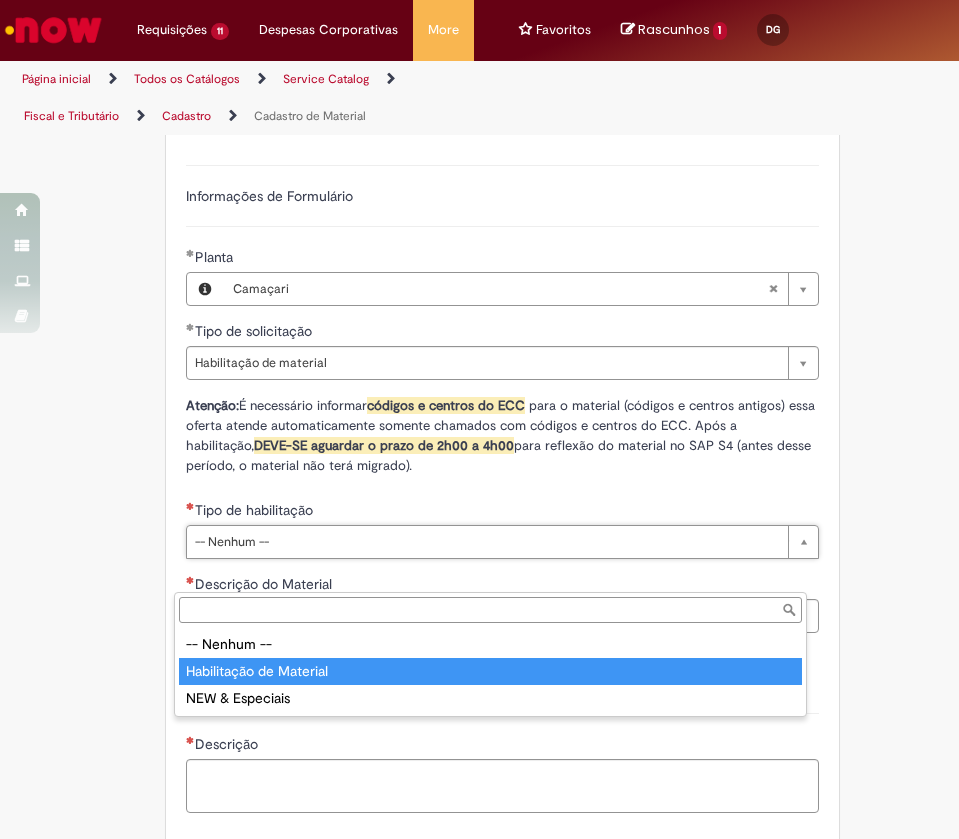 type on "**********" 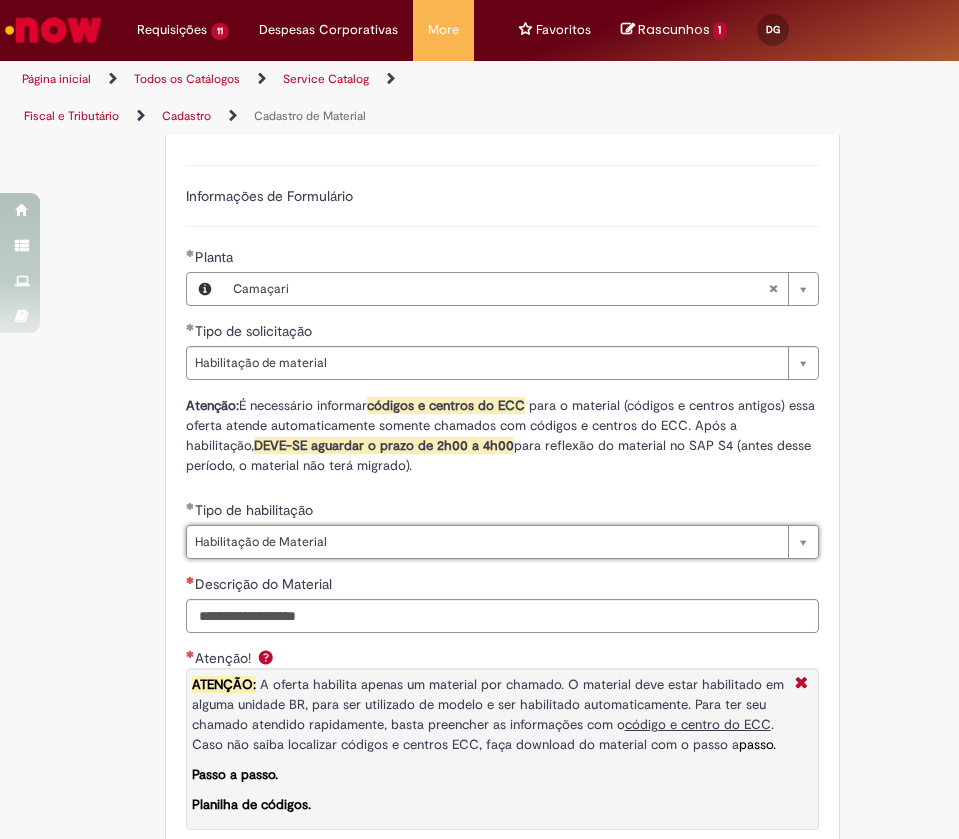 click on "**********" at bounding box center [502, 750] 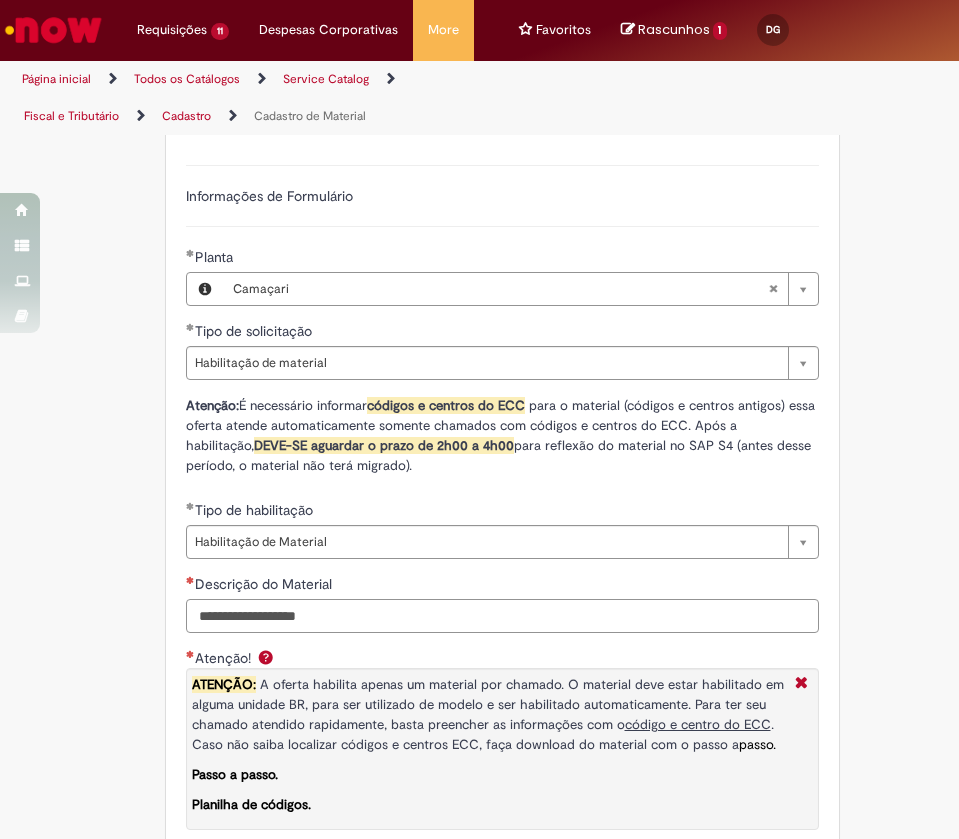 click on "Descrição do Material" at bounding box center [502, 616] 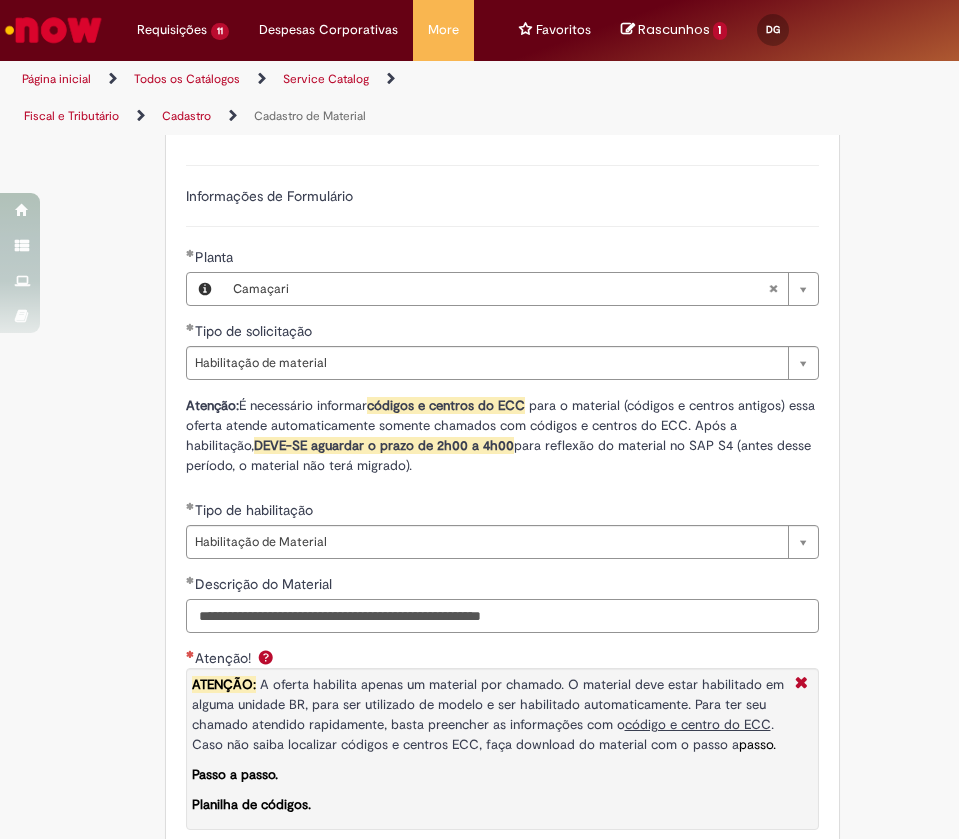 scroll, scrollTop: 2100, scrollLeft: 0, axis: vertical 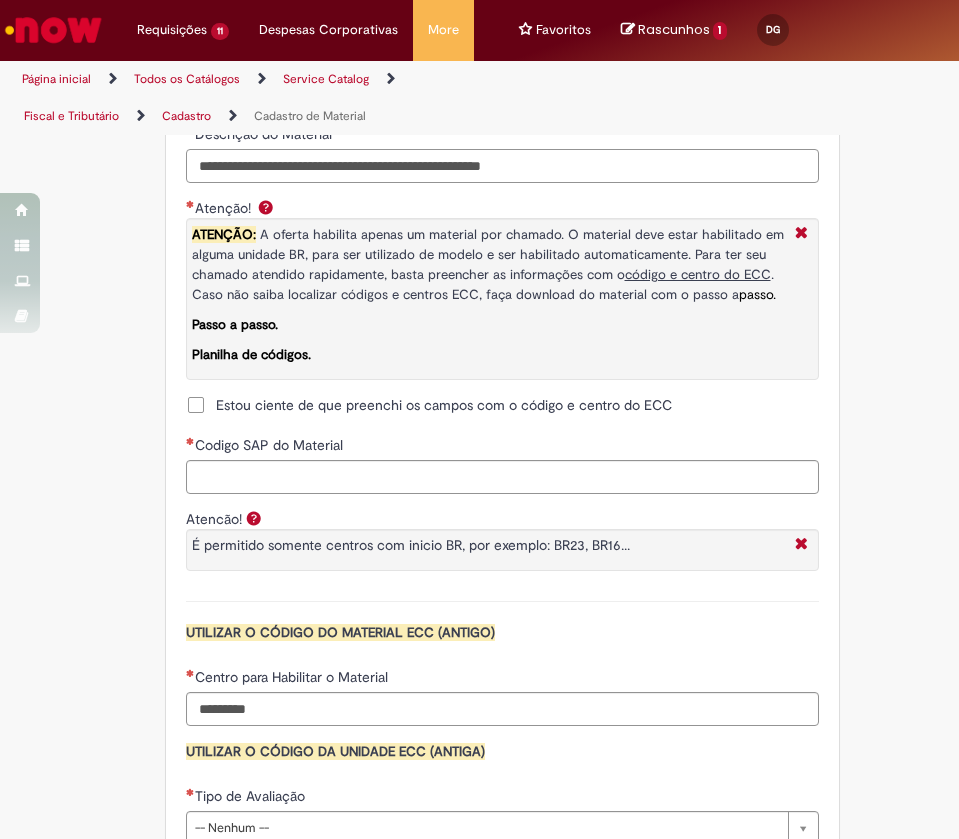 type on "**********" 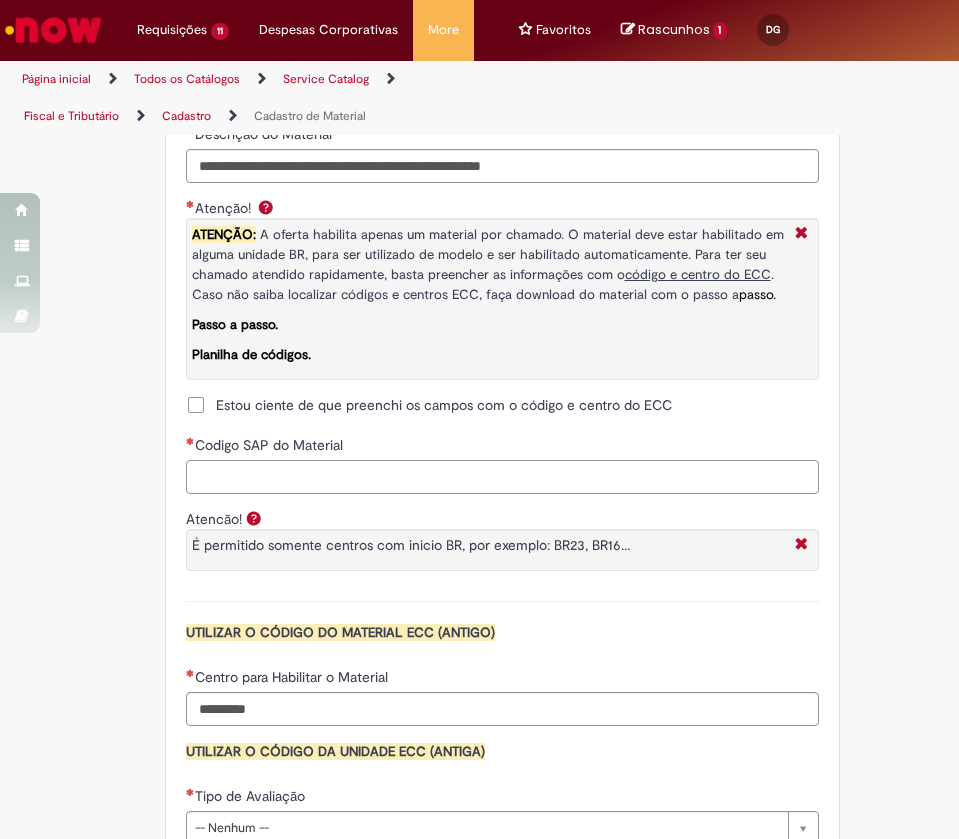 click on "Codigo SAP do Material" at bounding box center [502, 477] 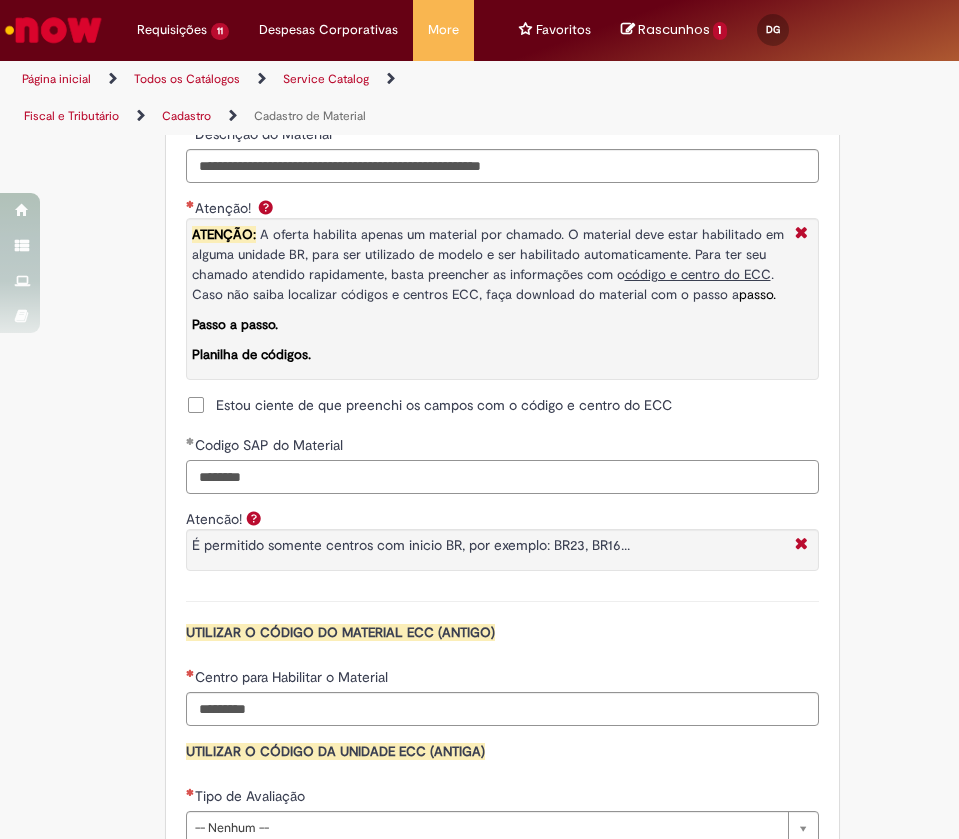 type on "********" 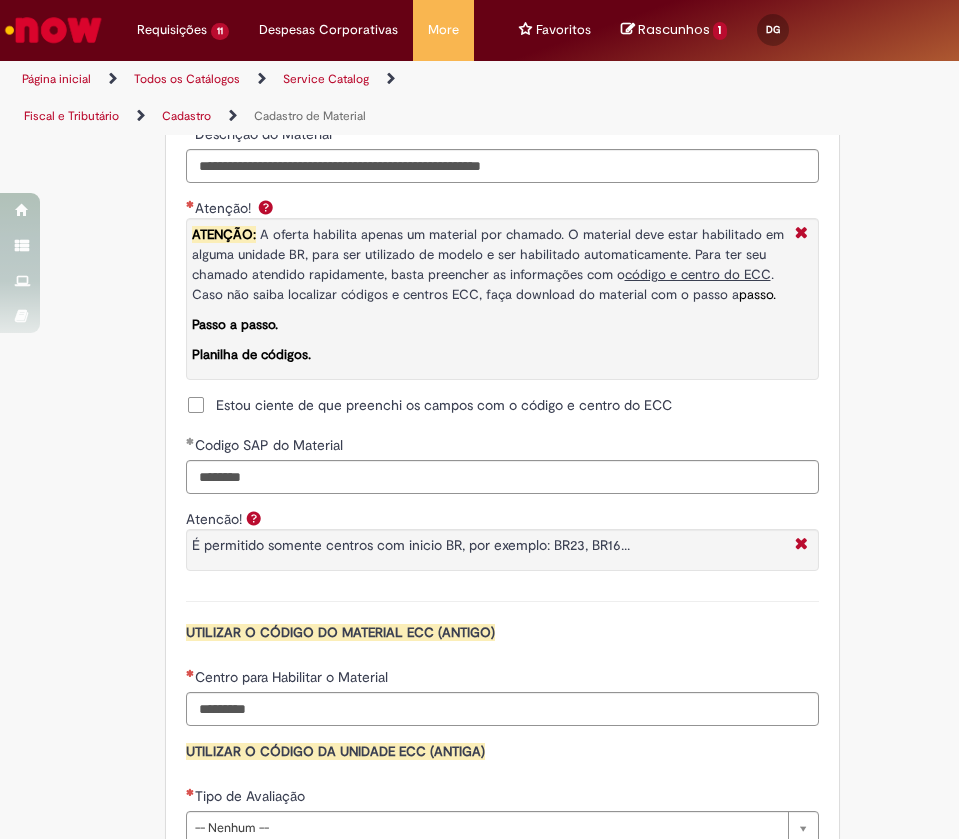 click on "Estou ciente de que preenchi os campos com o código e centro do ECC" at bounding box center [444, 405] 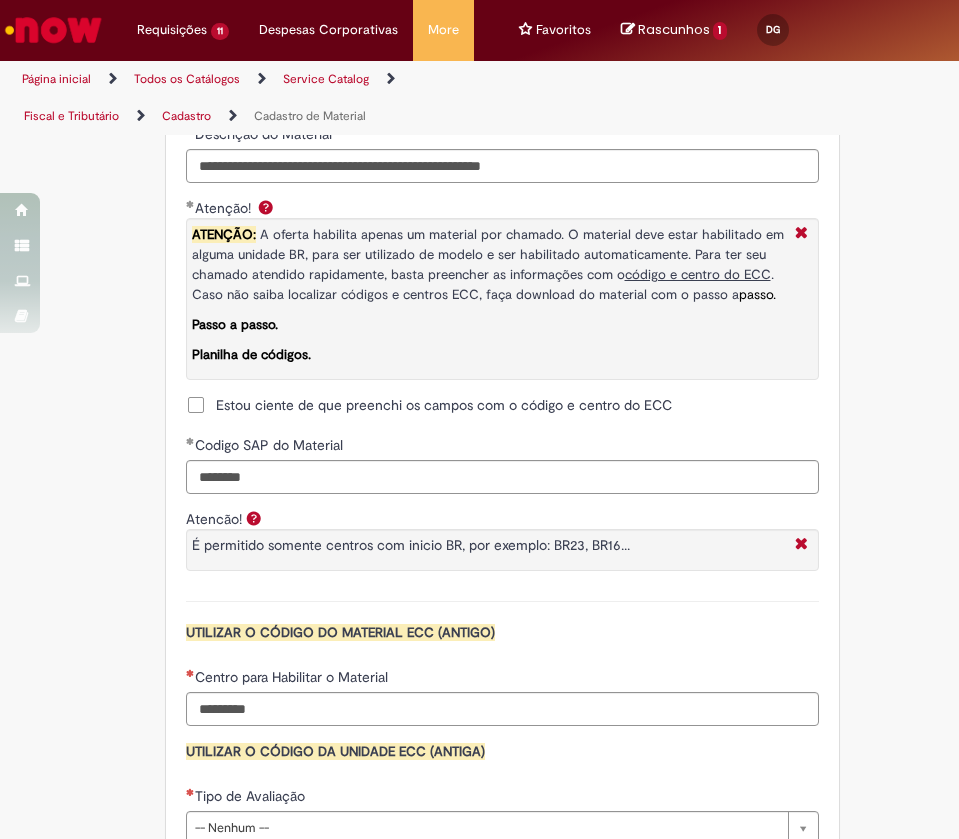 scroll, scrollTop: 2400, scrollLeft: 0, axis: vertical 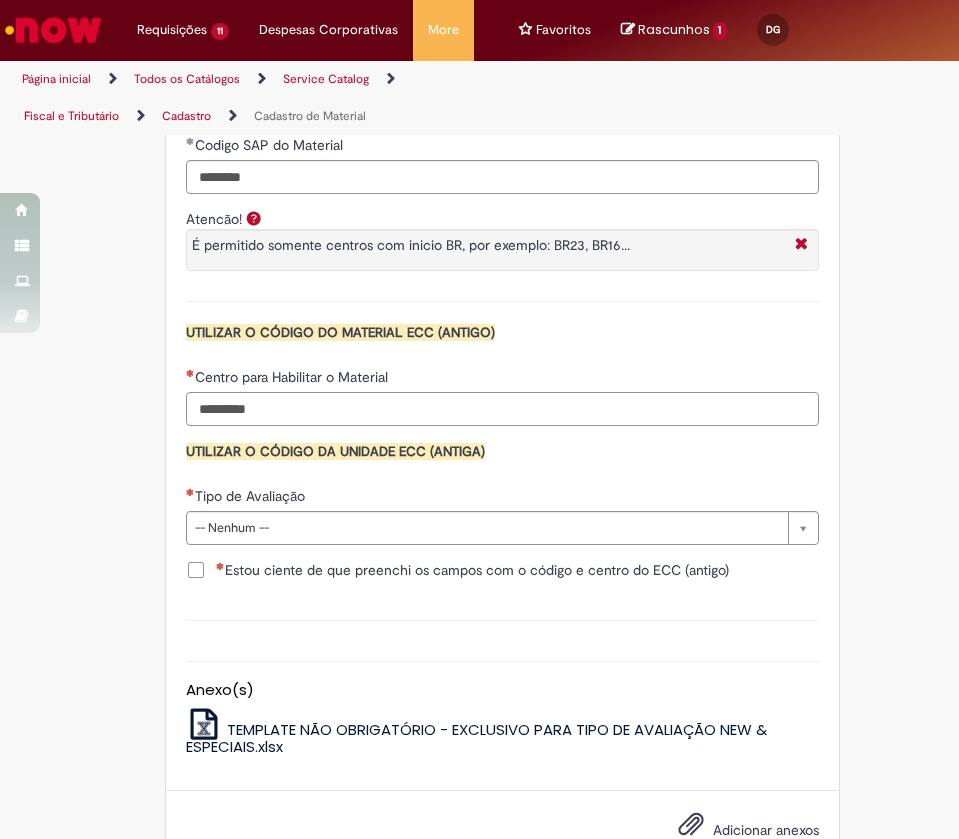 click on "Centro para Habilitar o Material" at bounding box center (502, 409) 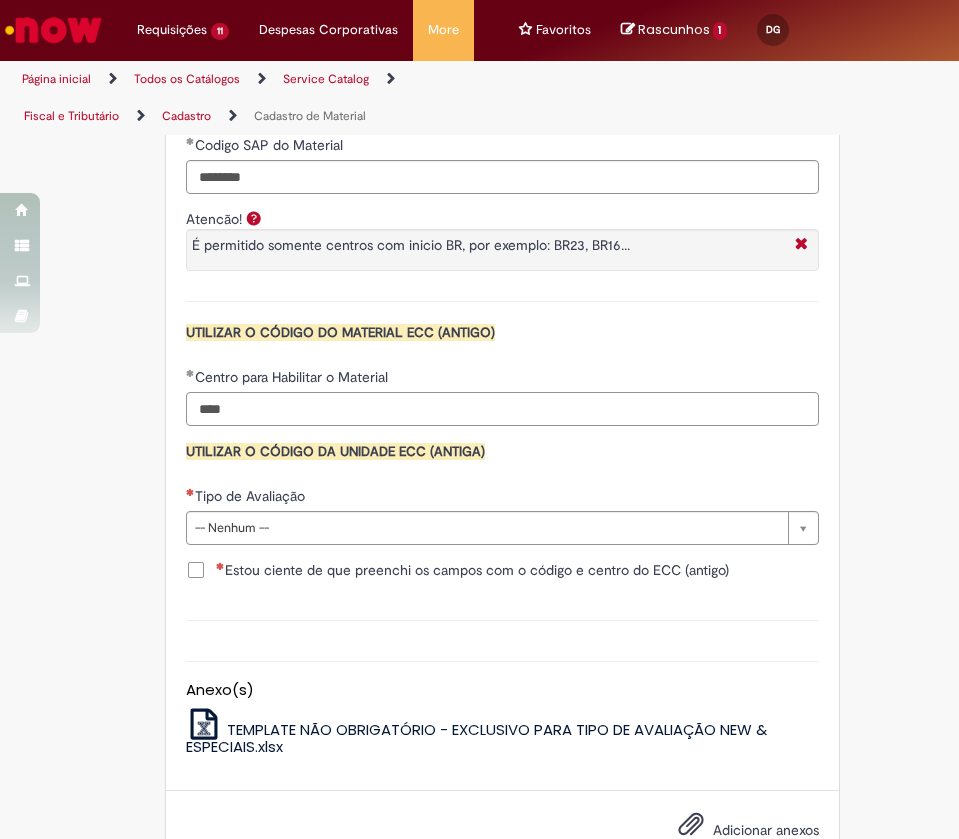 type on "****" 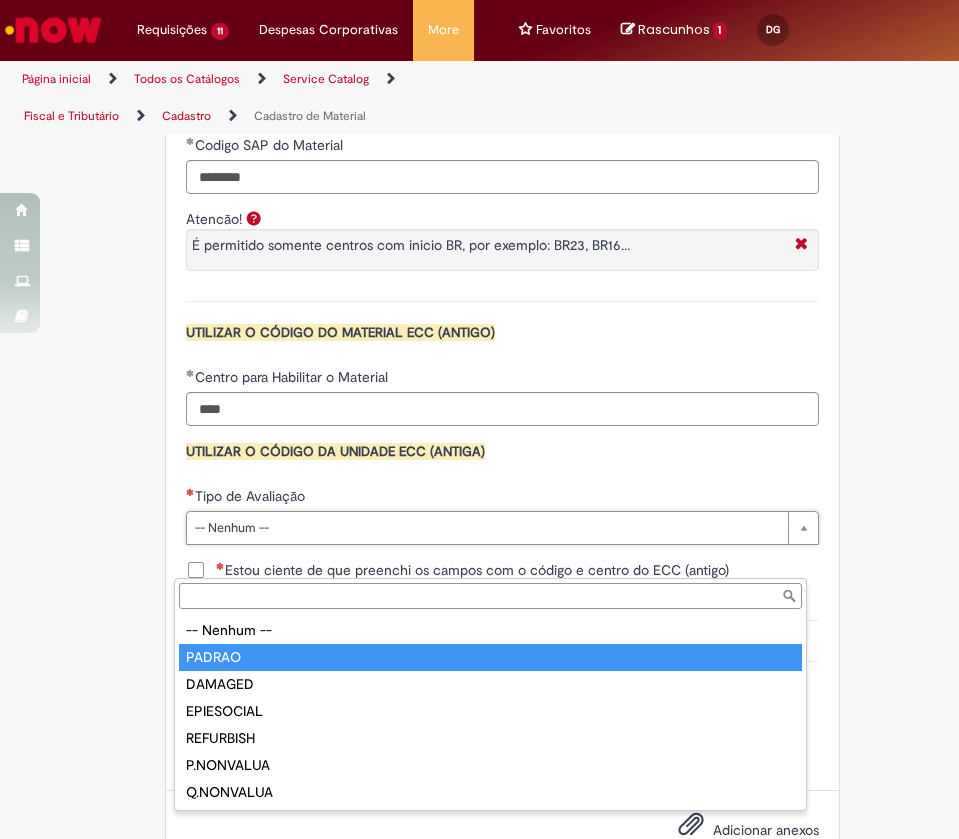 type on "******" 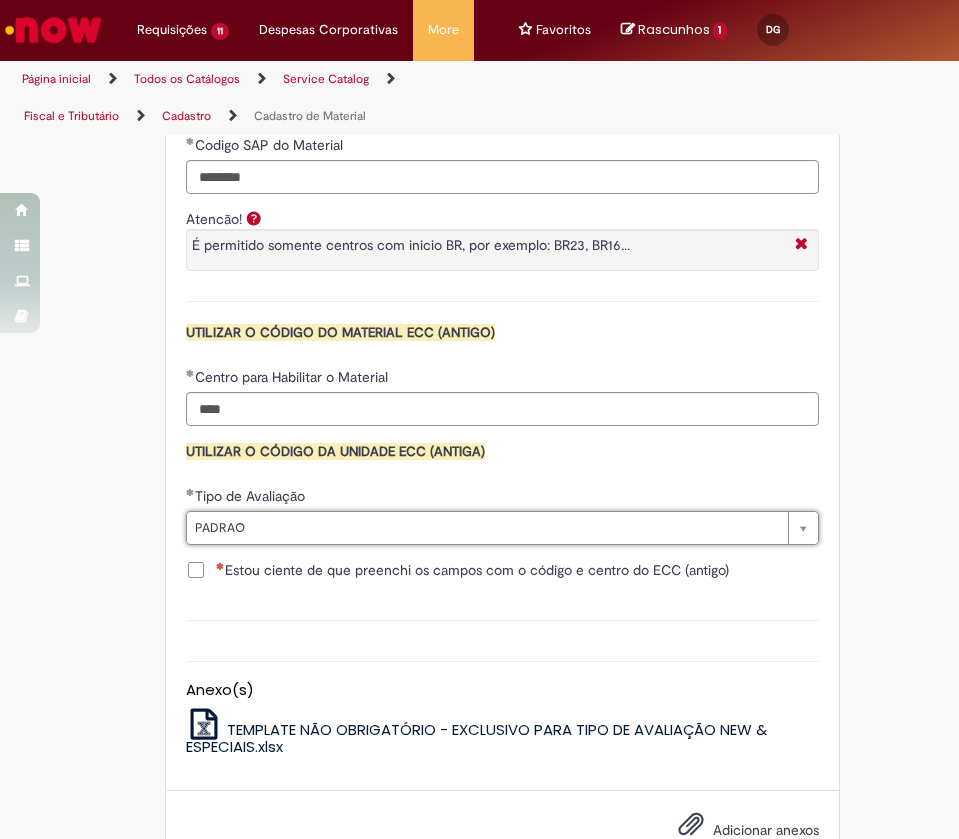 click on "Estou ciente de que preenchi os campos com o código e centro do ECC  (antigo)" at bounding box center (472, 570) 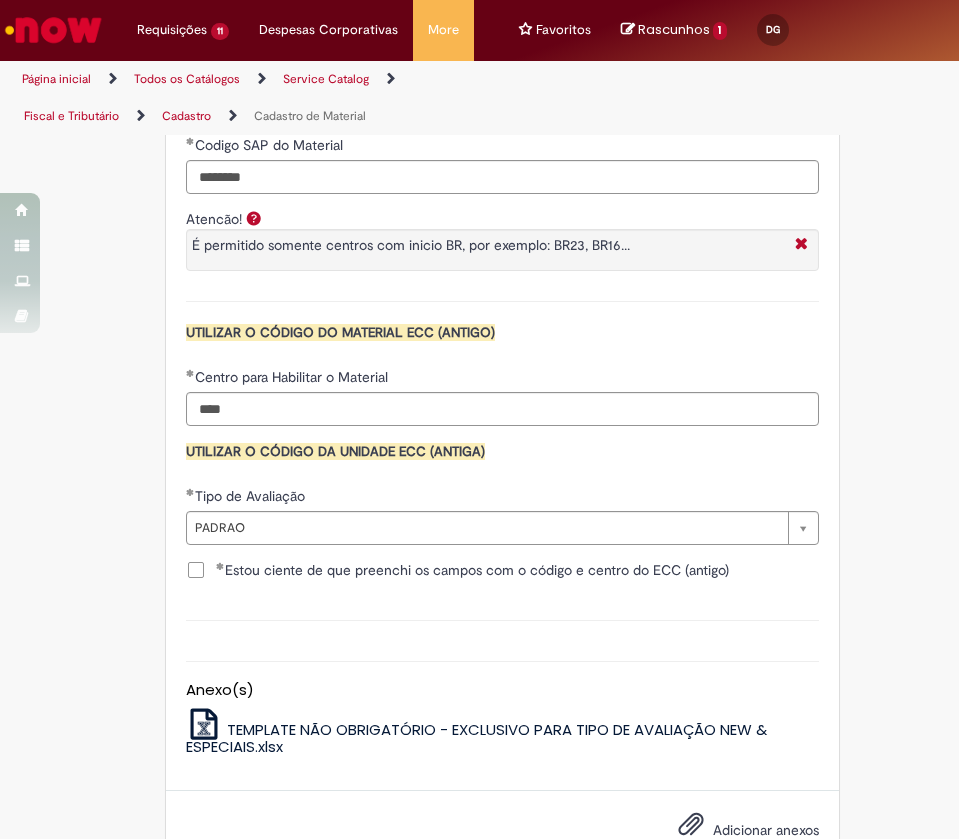 scroll, scrollTop: 2665, scrollLeft: 0, axis: vertical 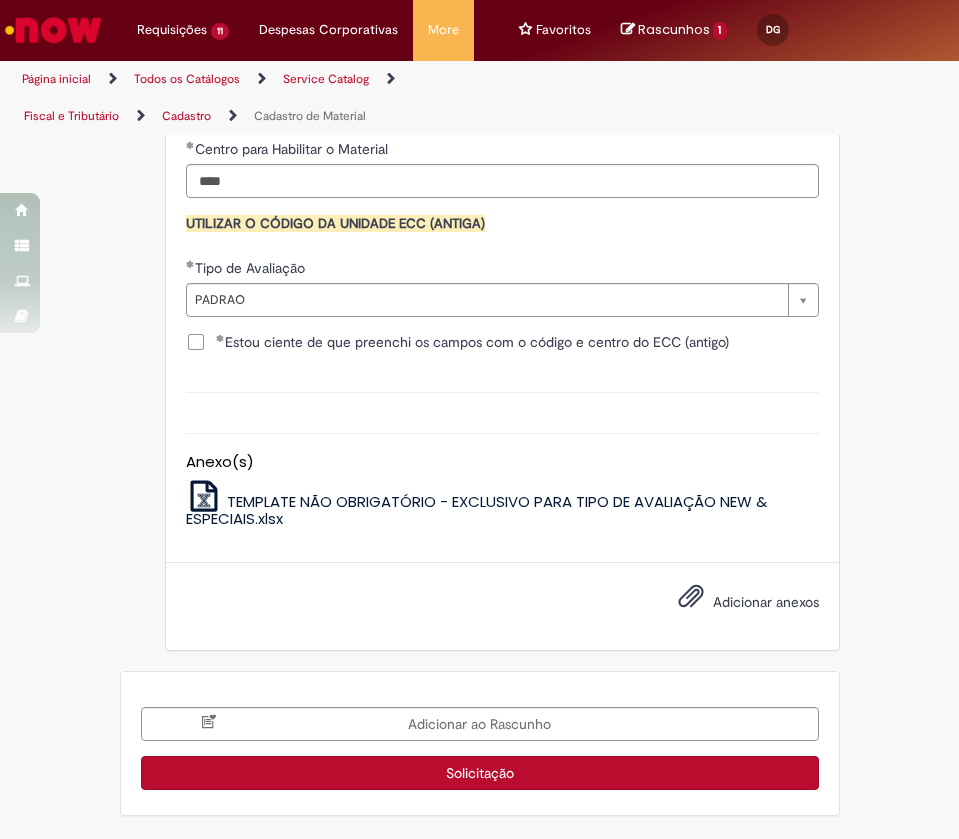 click on "Solicitação" at bounding box center [480, 773] 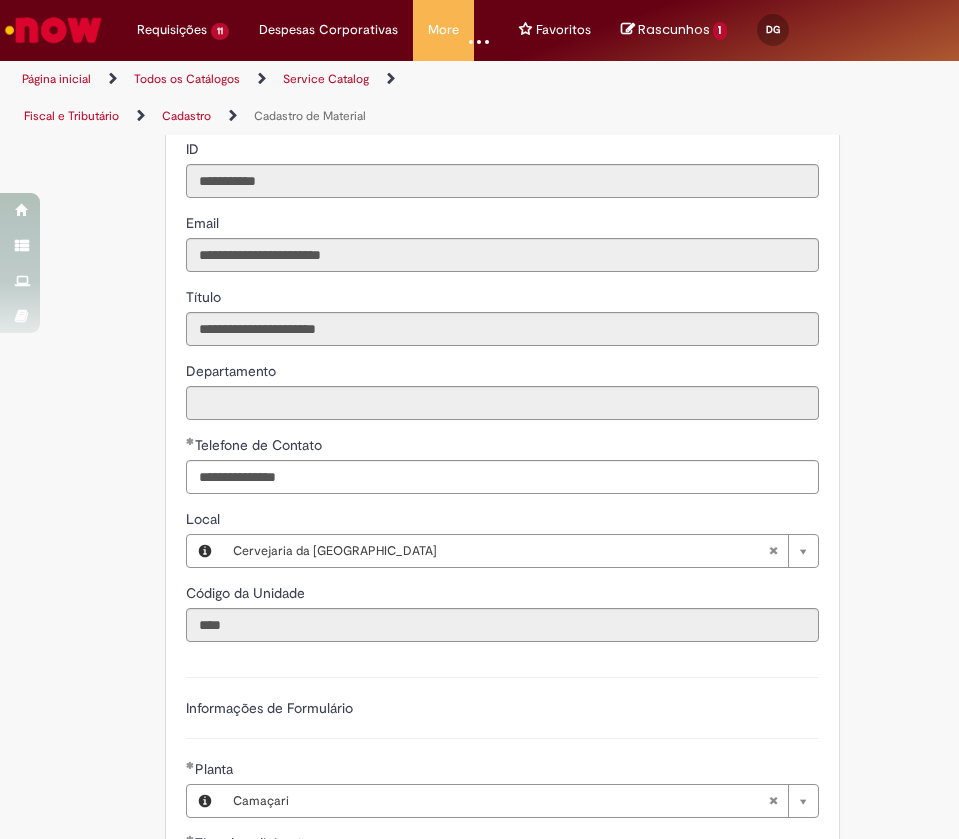 scroll, scrollTop: 838, scrollLeft: 0, axis: vertical 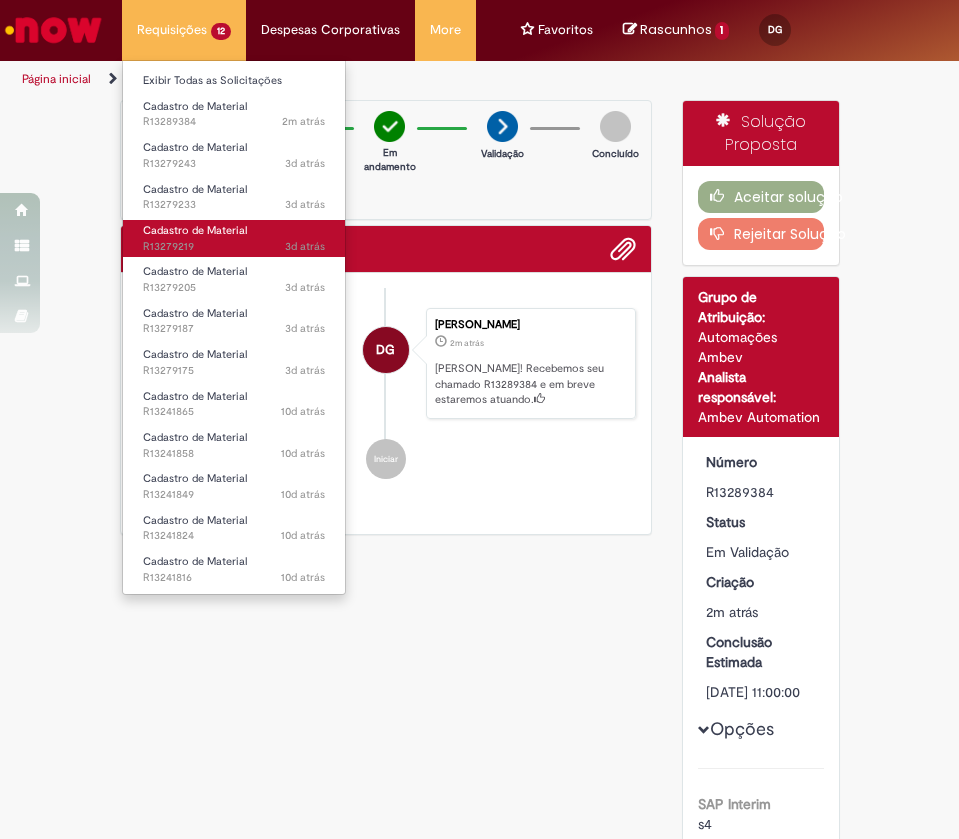click on "Cadastro de Material
3d atrás 3 dias atrás  R13279219" at bounding box center (234, 238) 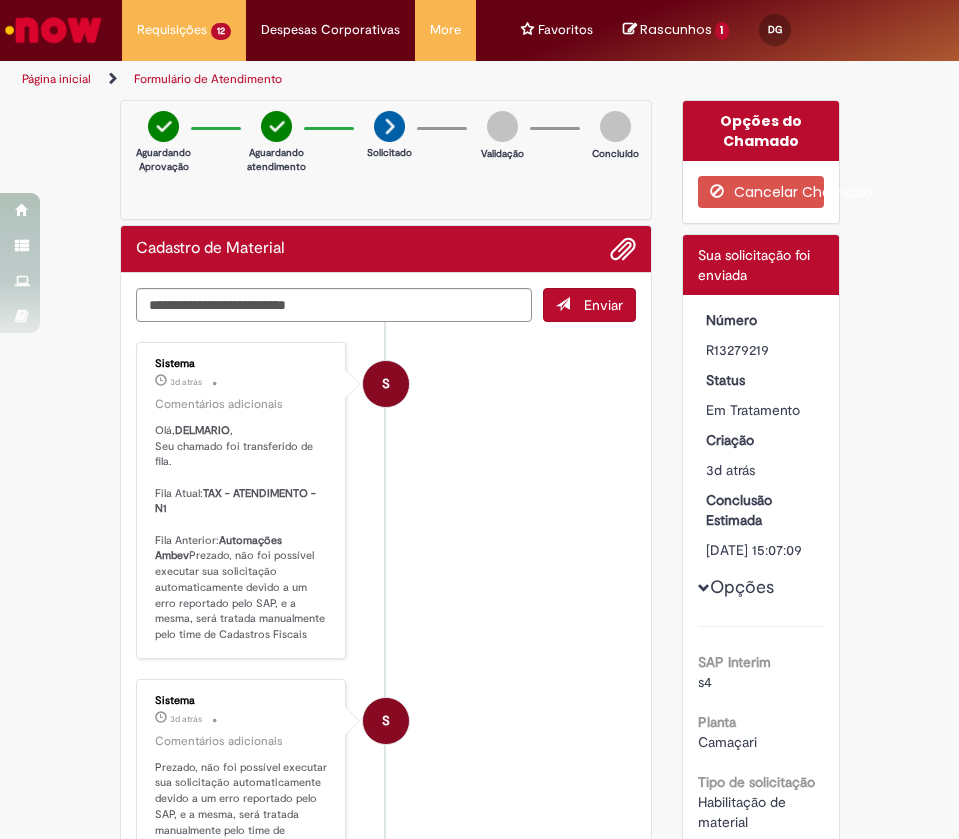 scroll, scrollTop: 300, scrollLeft: 0, axis: vertical 